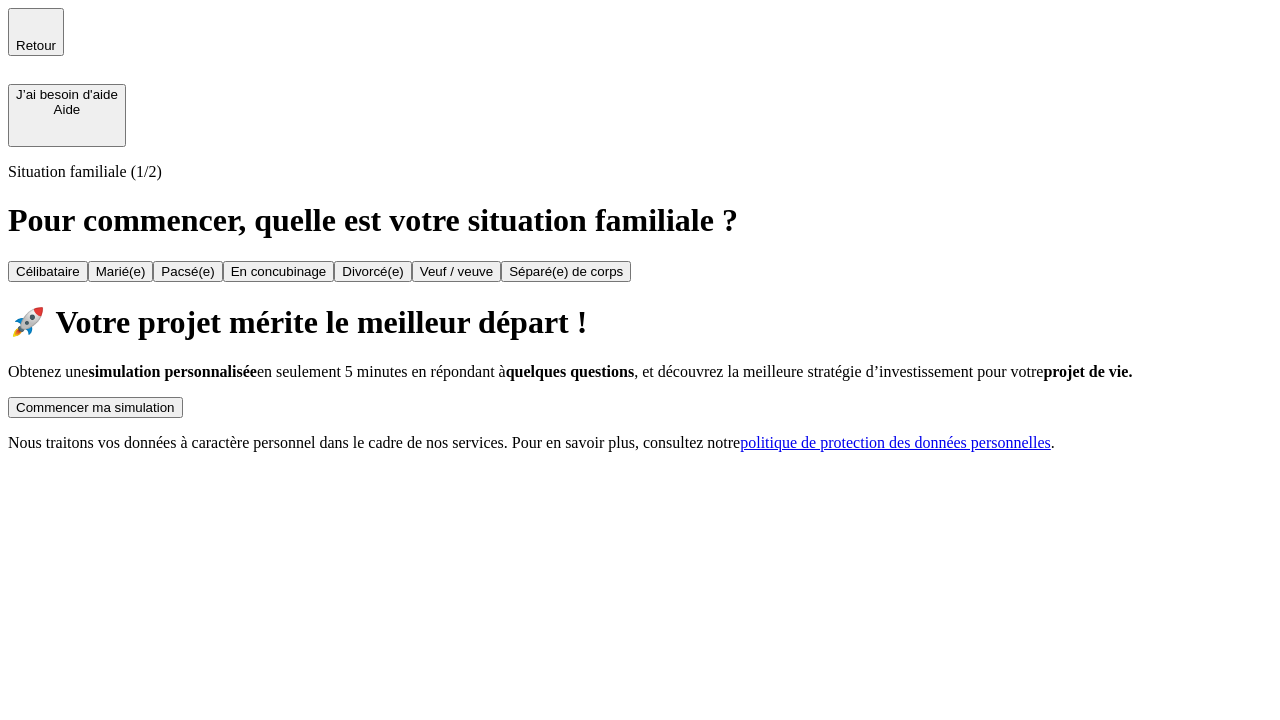 scroll, scrollTop: 0, scrollLeft: 0, axis: both 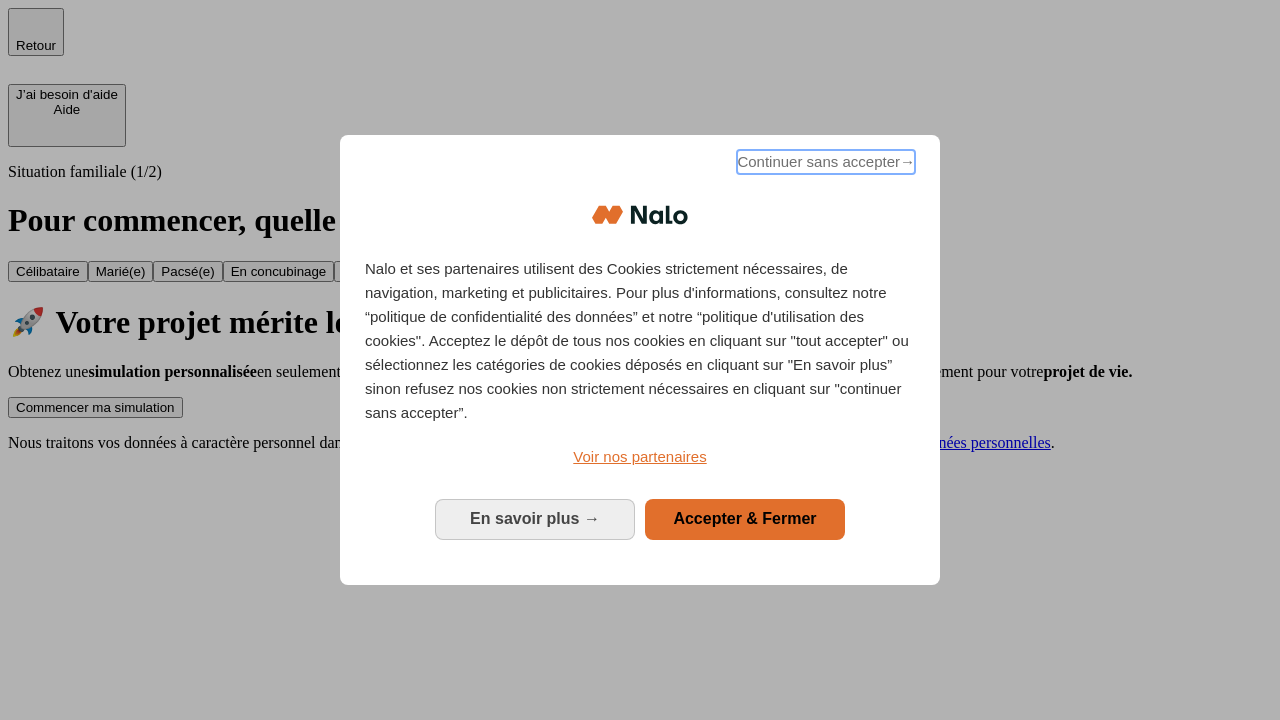 click on "Continuer sans accepter  →" at bounding box center [826, 162] 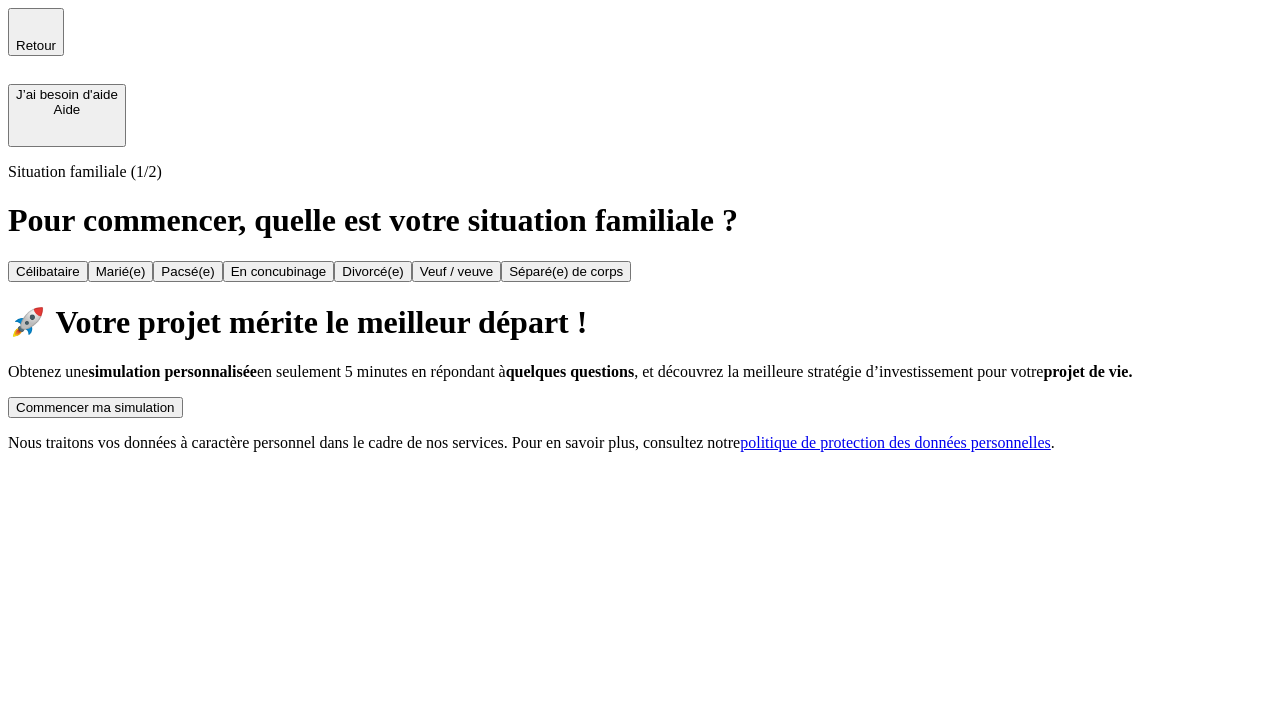 click on "Commencer ma simulation" at bounding box center [95, 407] 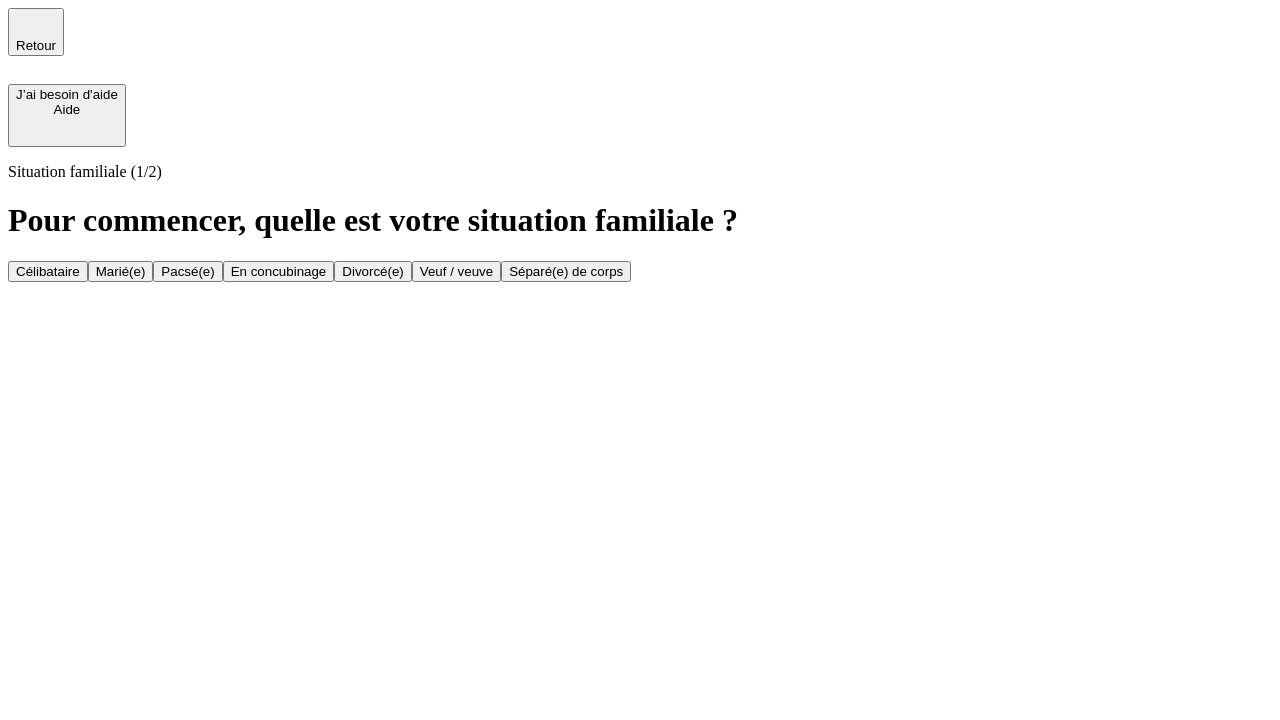 click on "Célibataire" at bounding box center [48, 271] 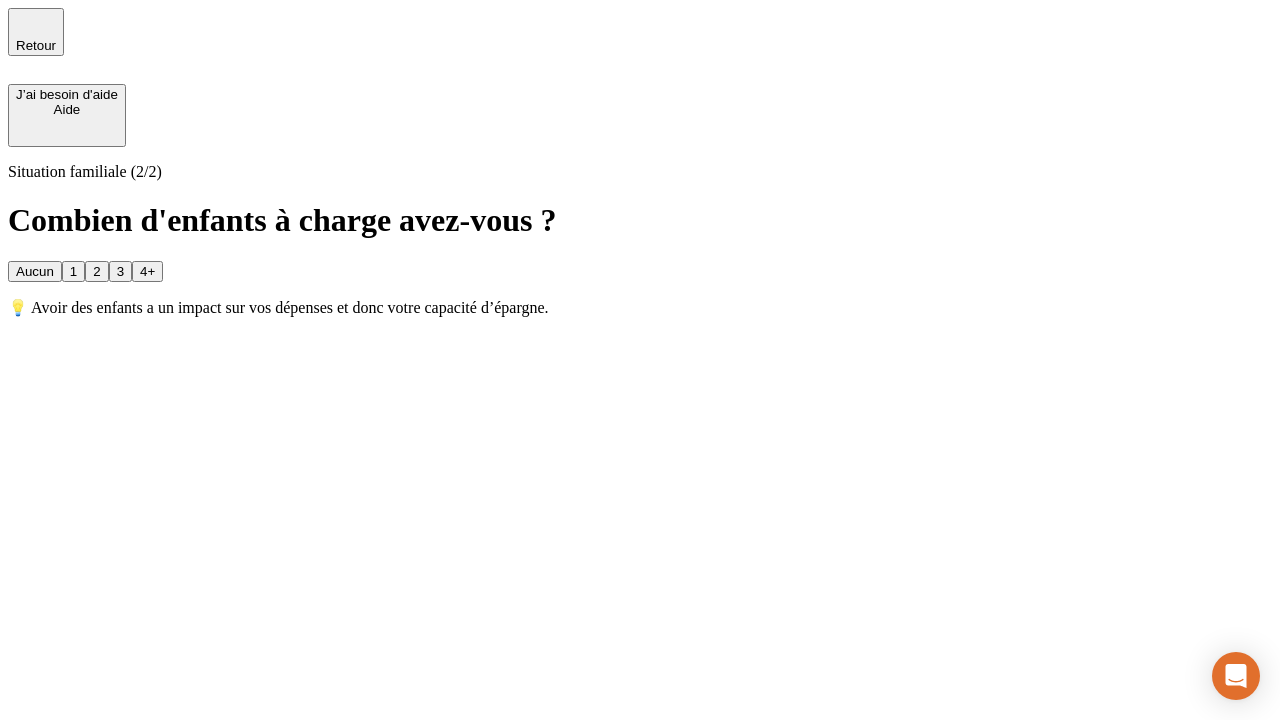 click on "Aucun" at bounding box center [35, 271] 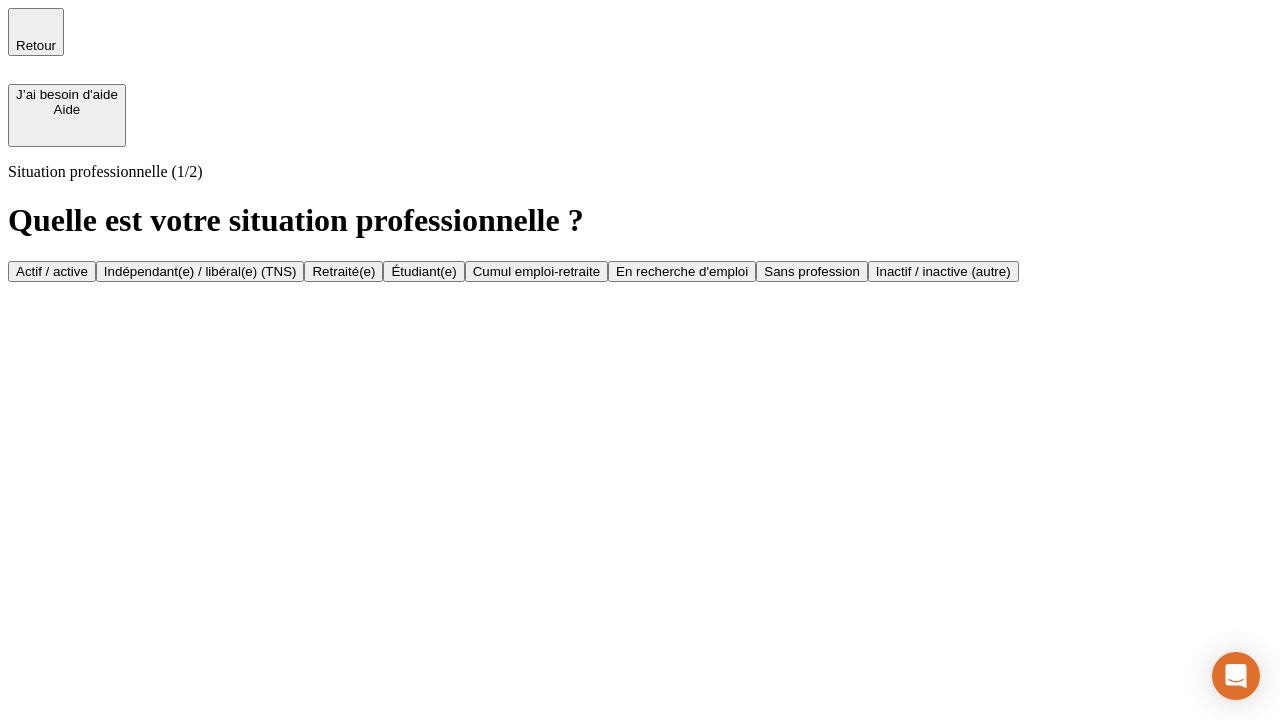 click on "Actif / active" at bounding box center [52, 271] 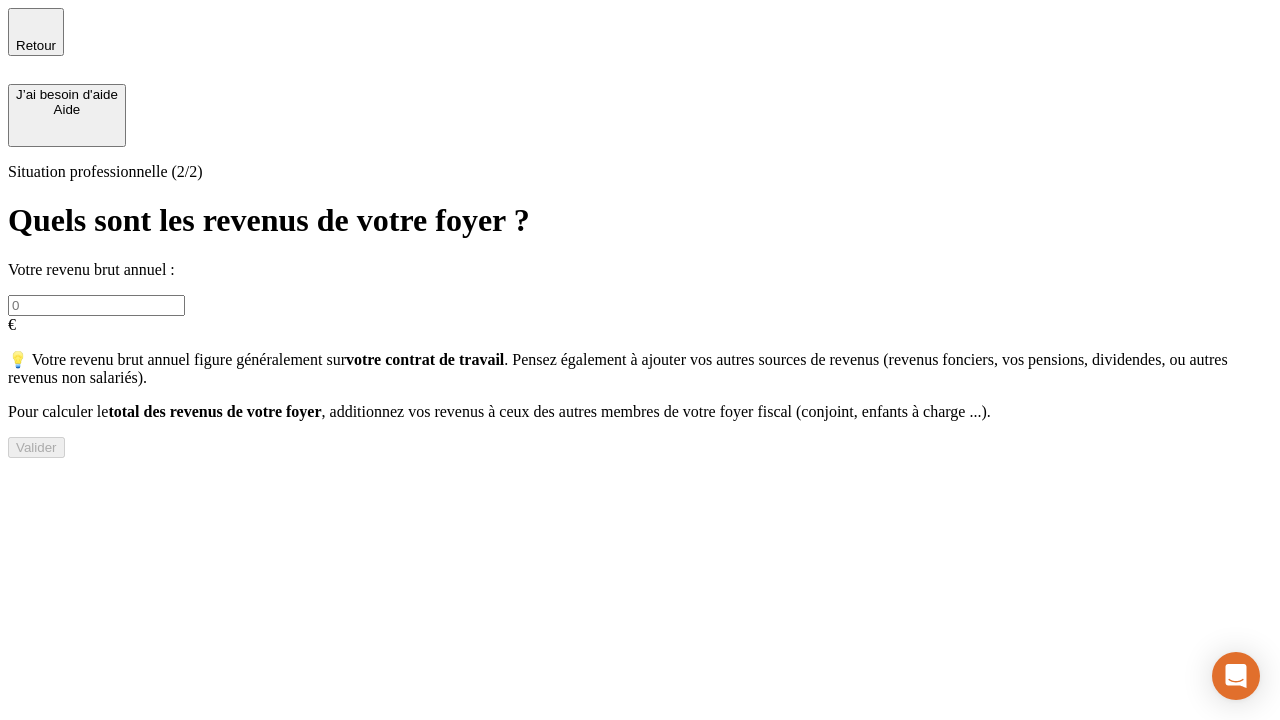 click at bounding box center [96, 305] 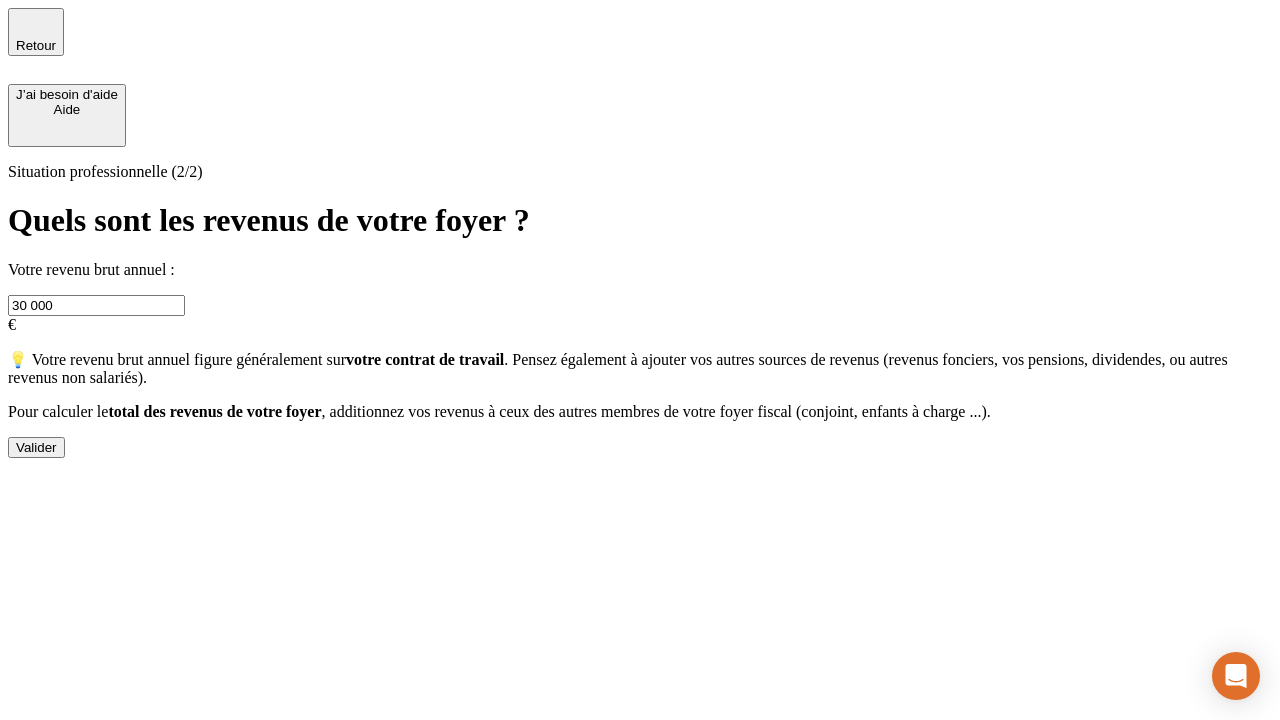 click on "Valider" at bounding box center [36, 447] 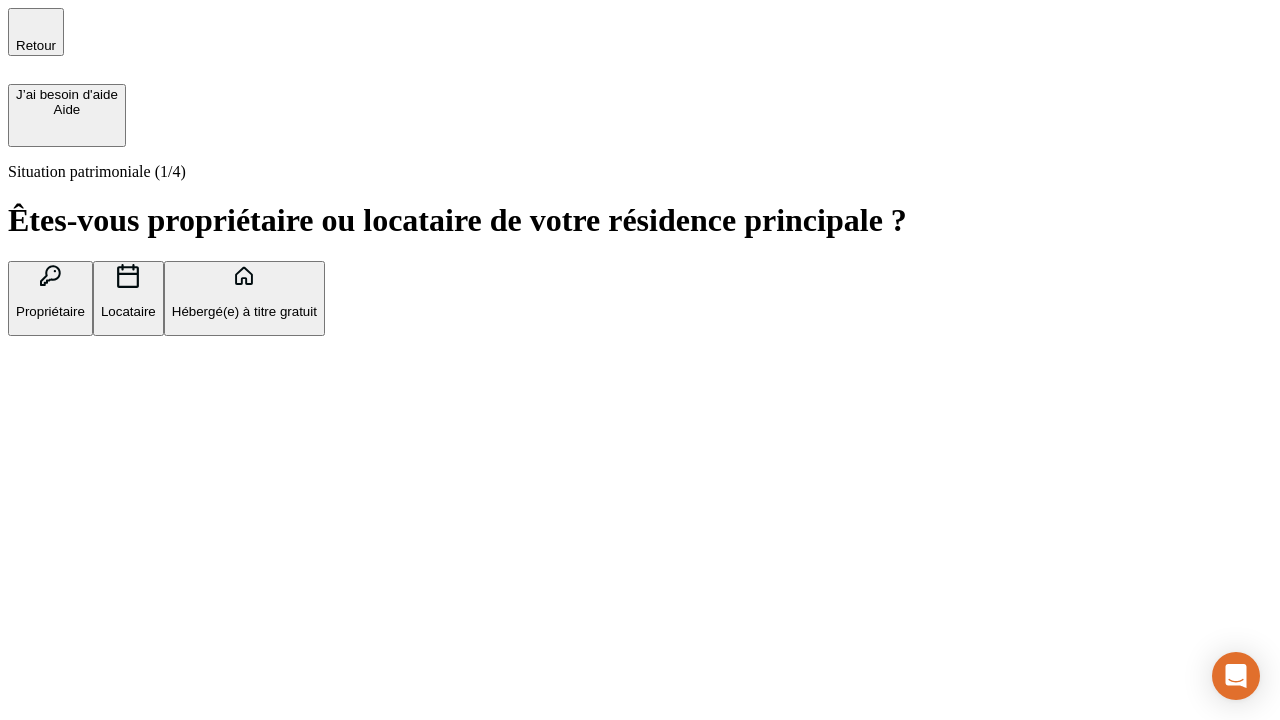 click on "Hébergé(e) à titre gratuit" at bounding box center [244, 311] 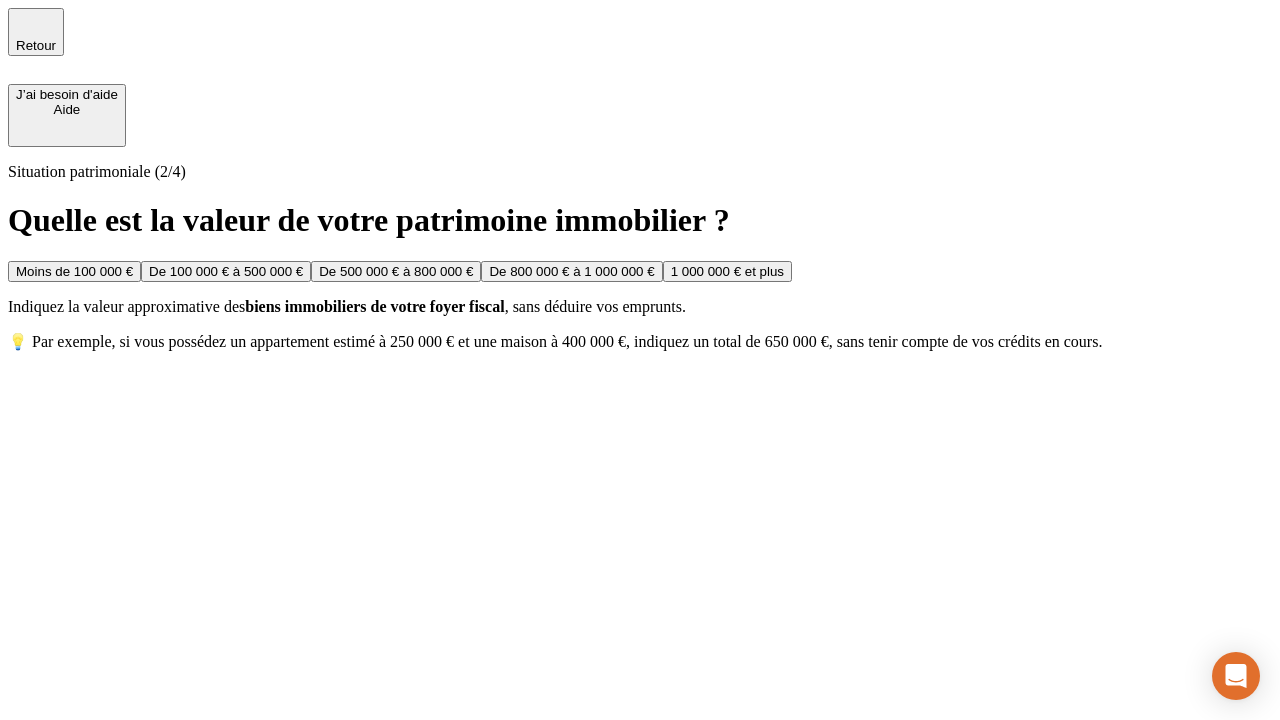 click on "Moins de 100 000 €" at bounding box center [74, 271] 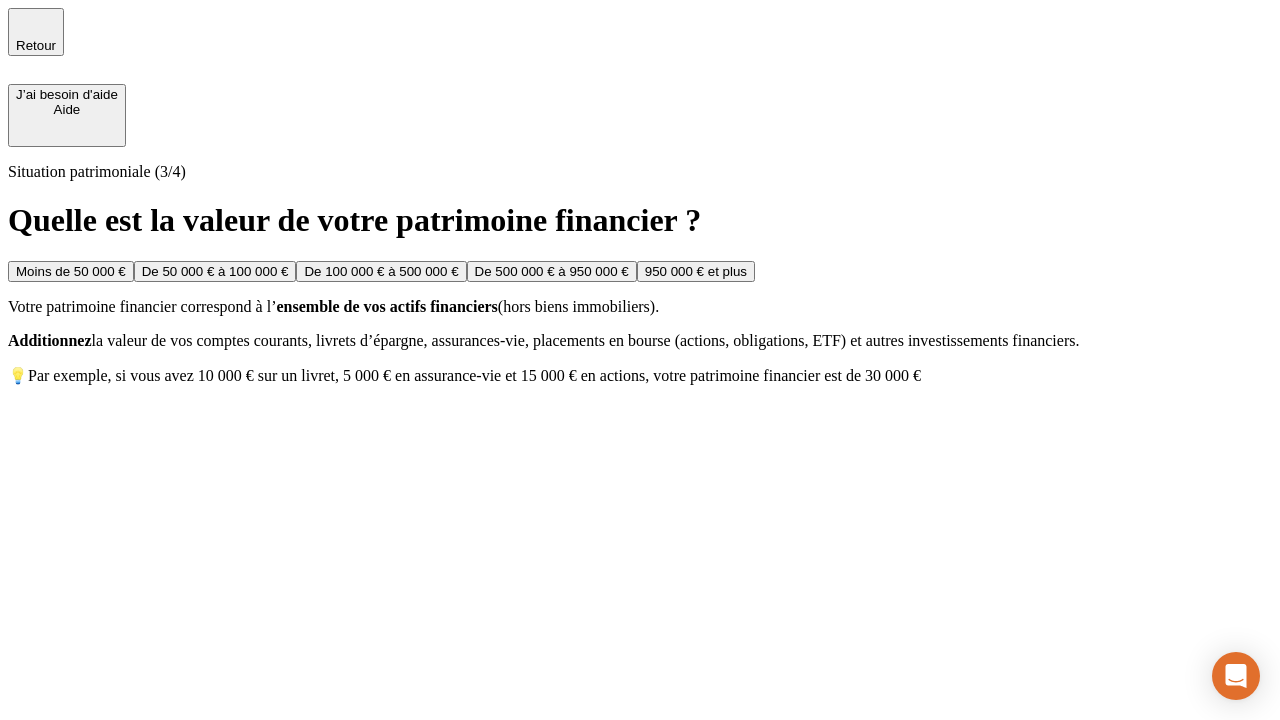 click on "Moins de 50 000 €" at bounding box center [71, 271] 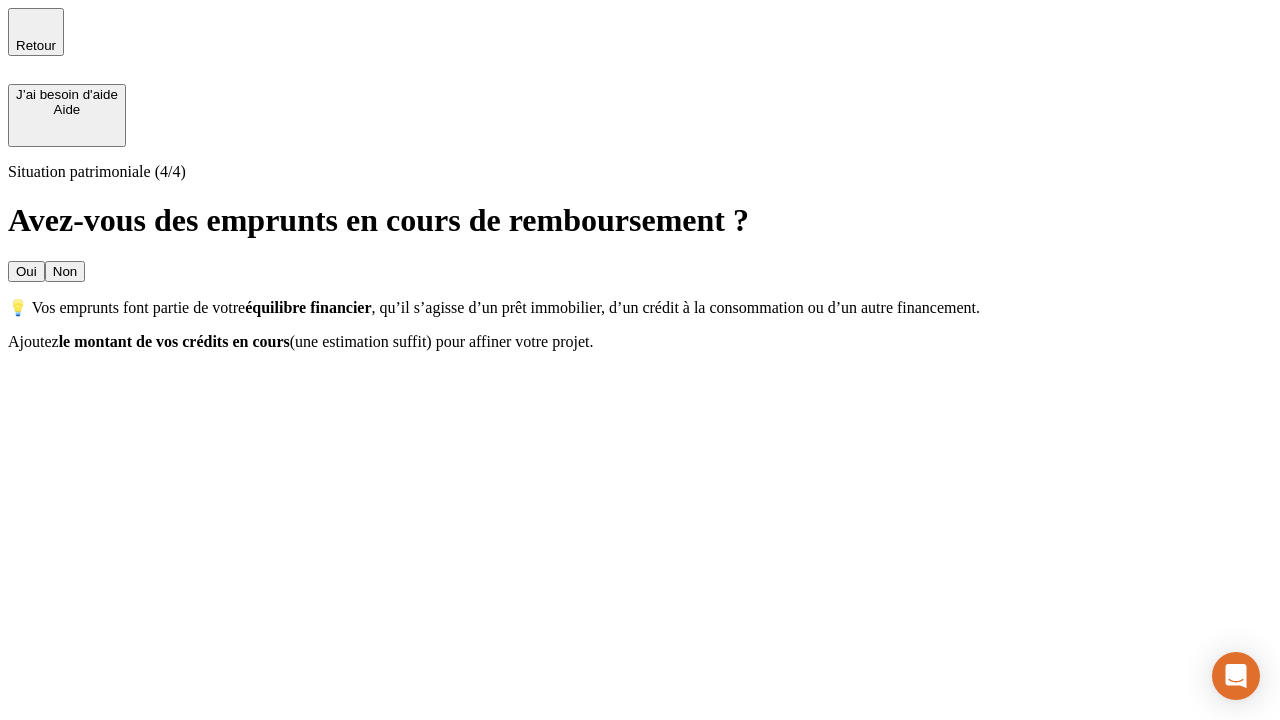 click on "Non" at bounding box center [65, 271] 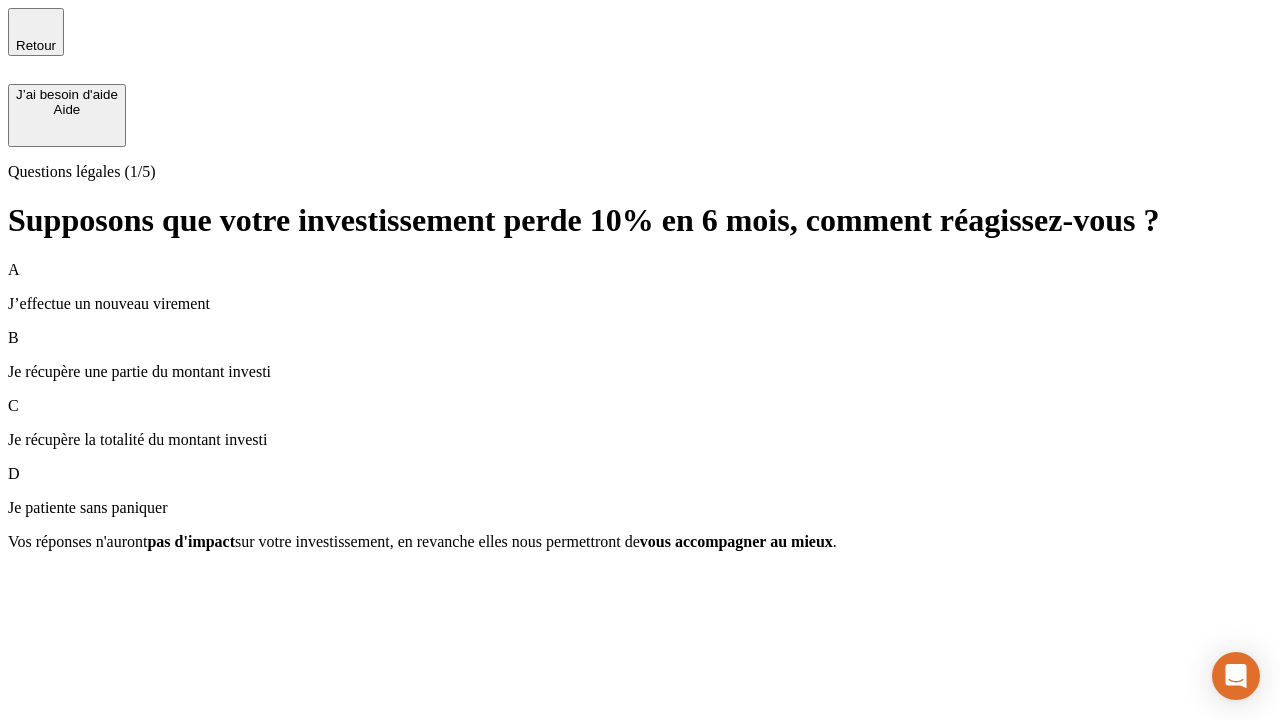 click on "A J’effectue un nouveau virement" at bounding box center (640, 287) 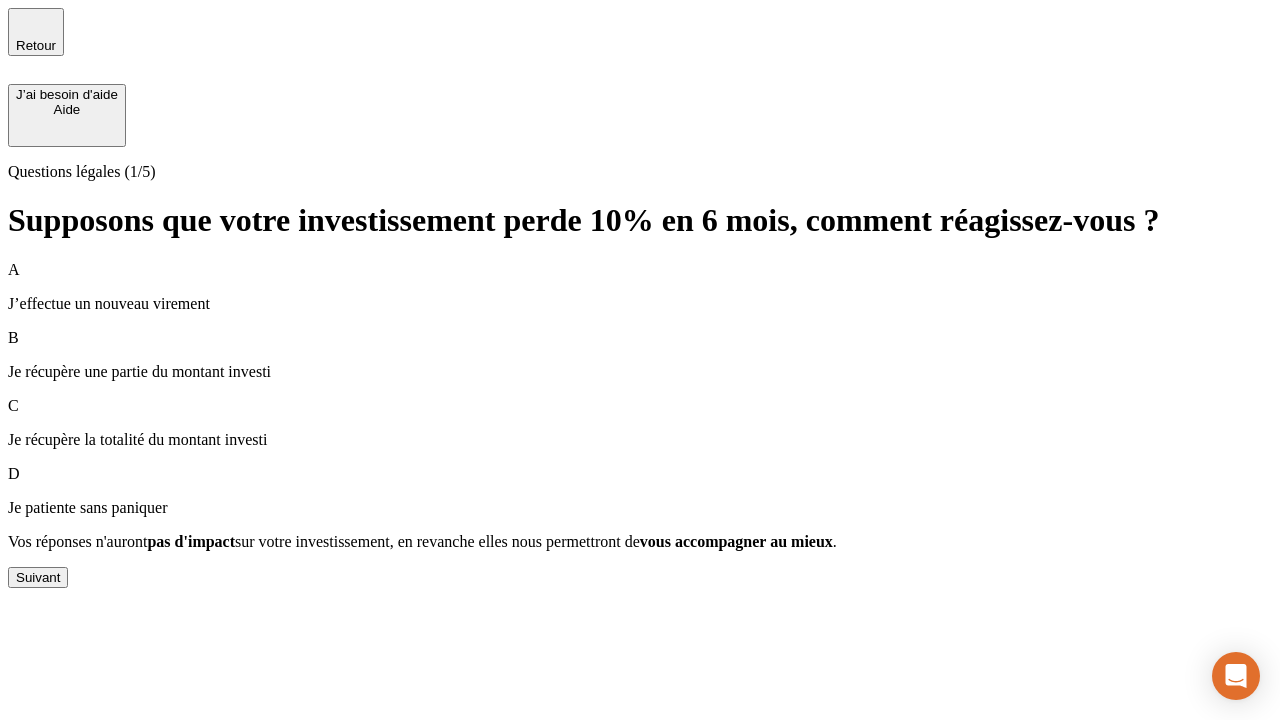 click on "Suivant" at bounding box center [38, 577] 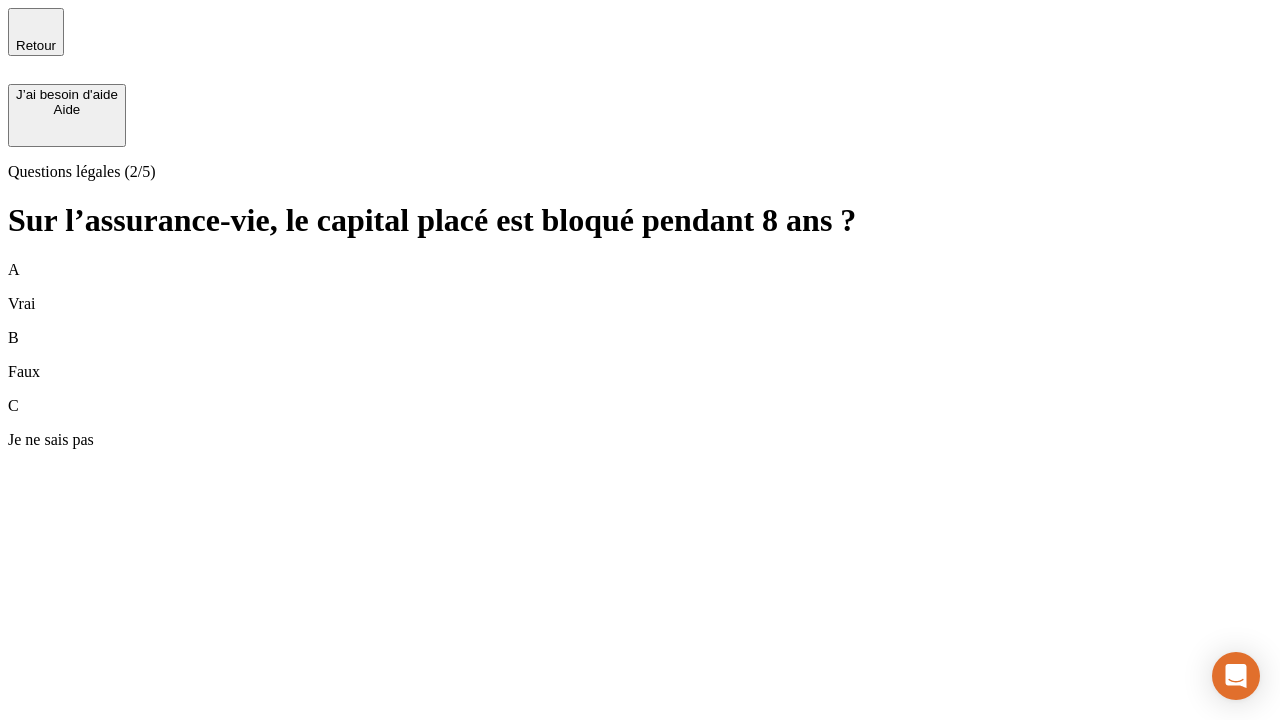 click on "B Faux" at bounding box center (640, 355) 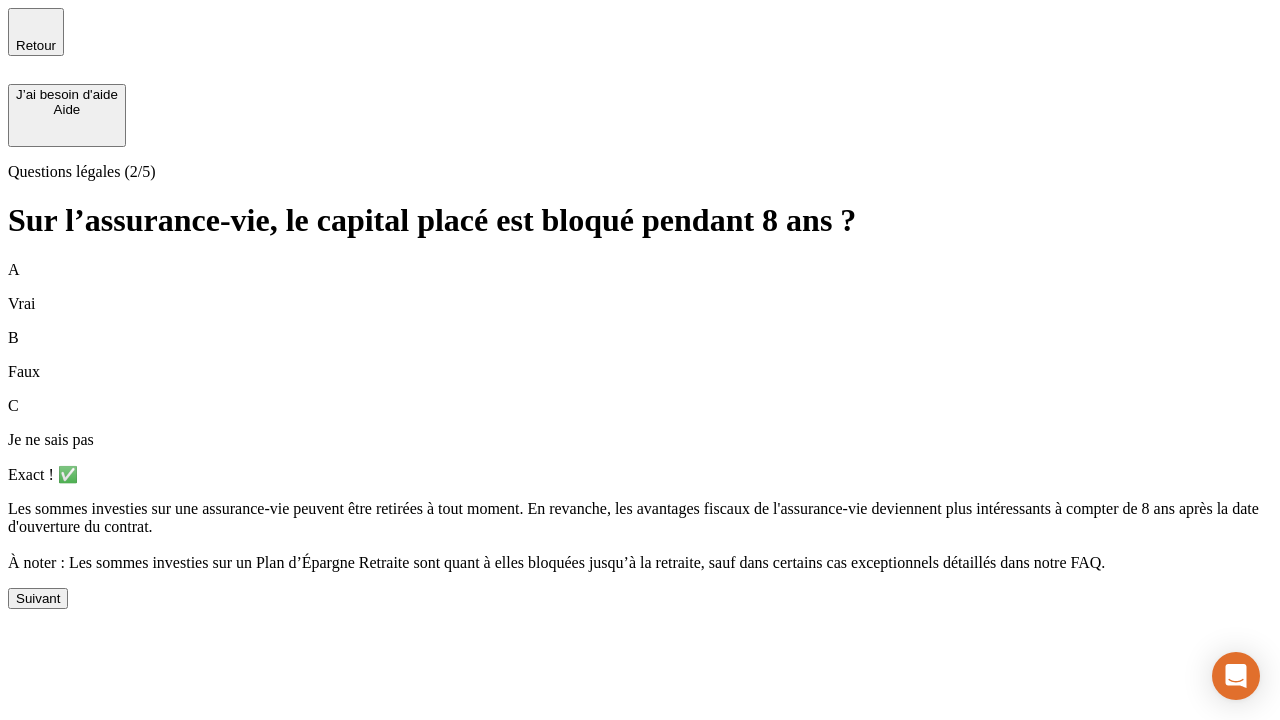 click on "Suivant" at bounding box center (38, 598) 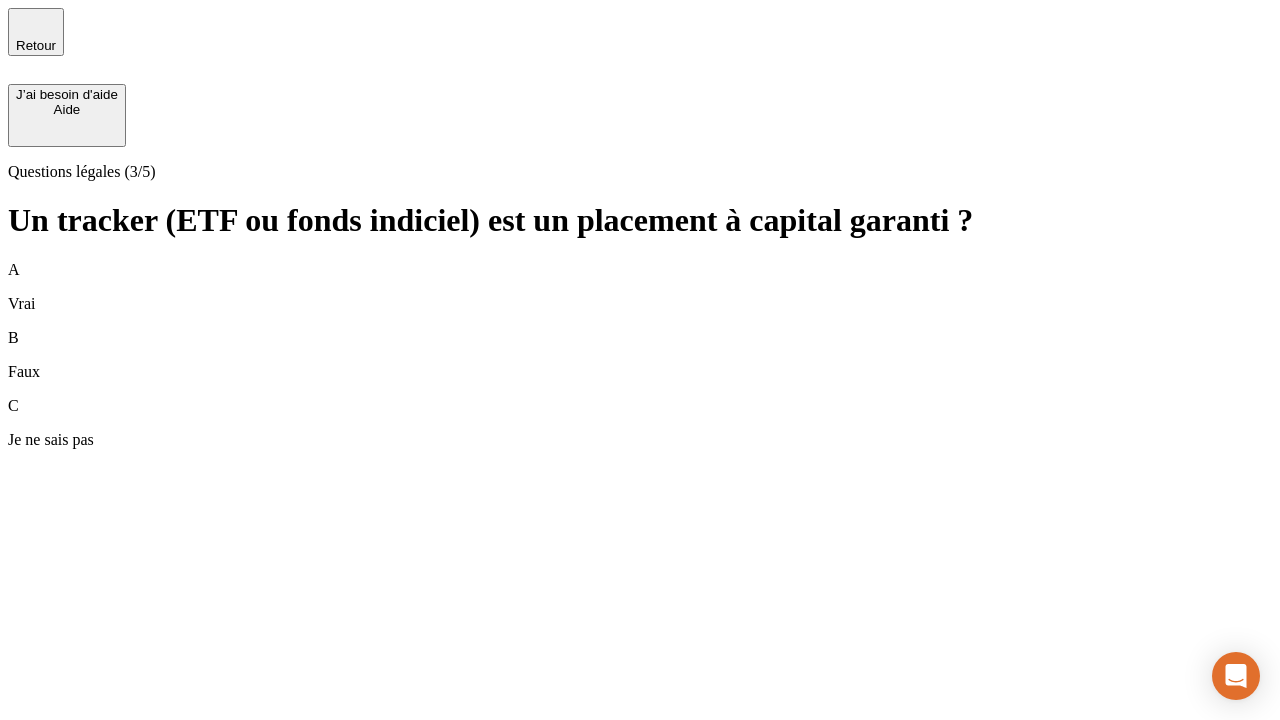 click on "B Faux" at bounding box center (640, 355) 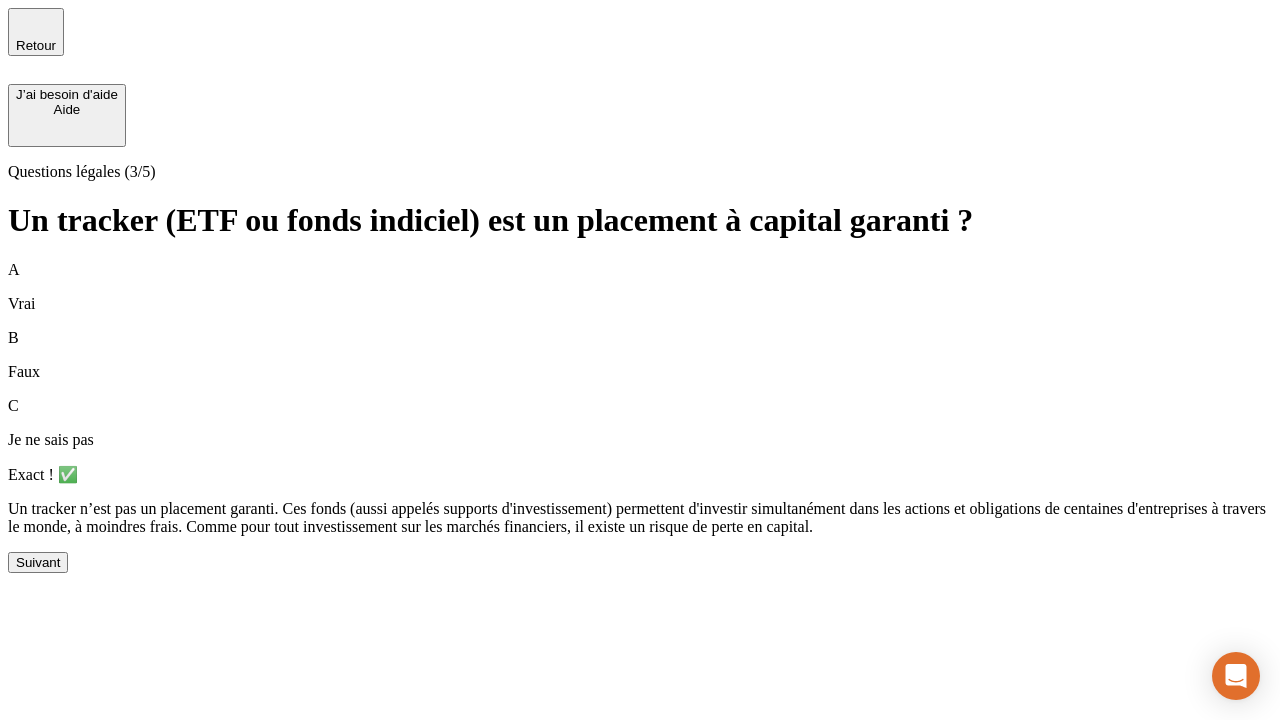 click on "Suivant" at bounding box center (38, 562) 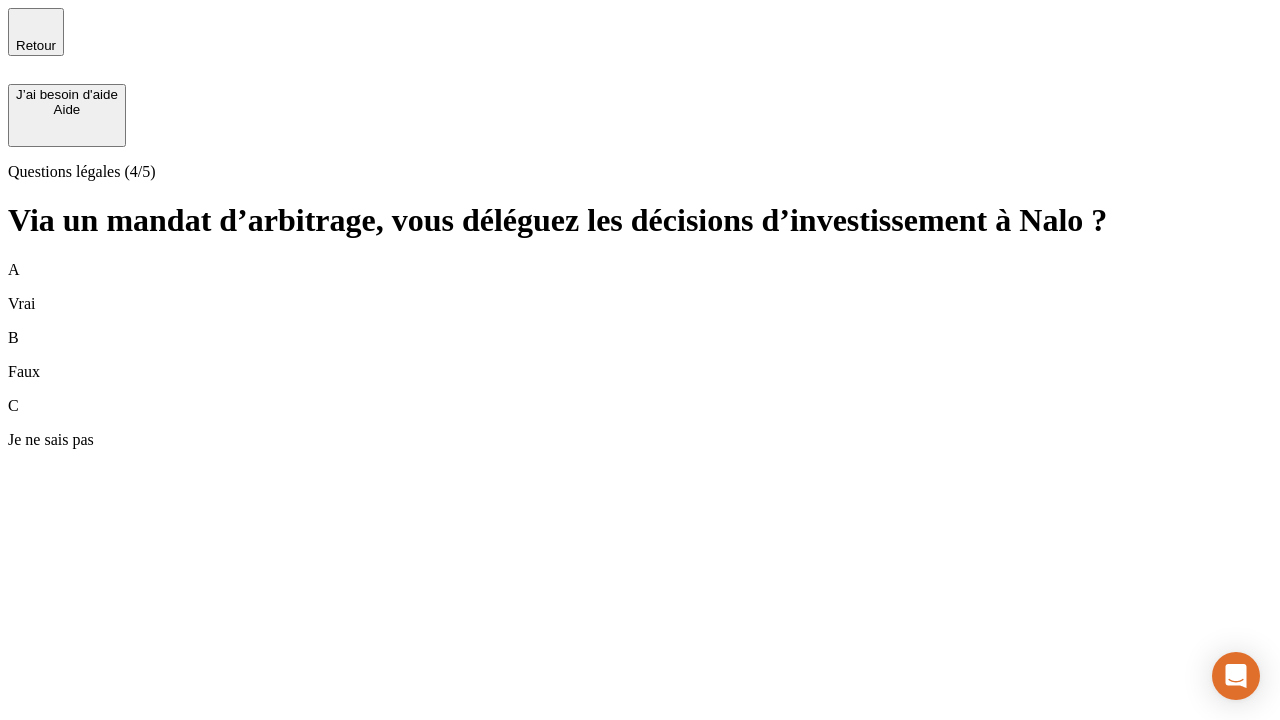 click on "A Vrai" at bounding box center (640, 287) 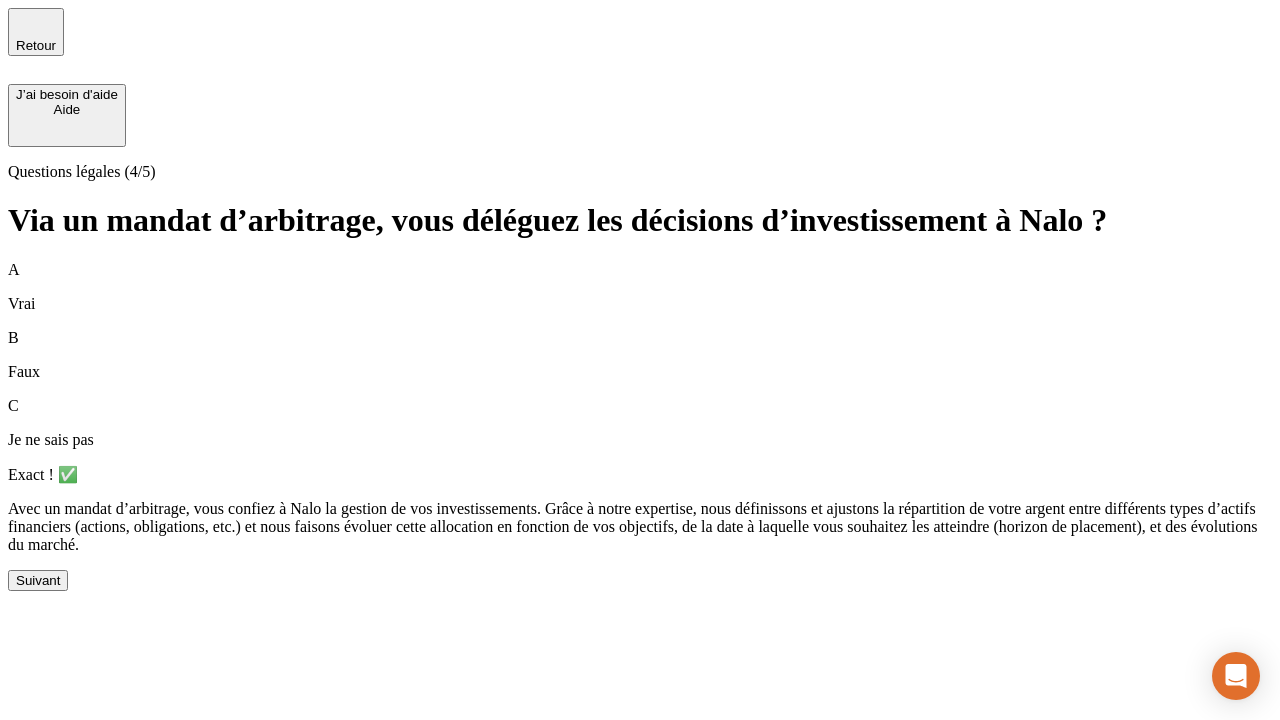 click on "Suivant" at bounding box center [38, 580] 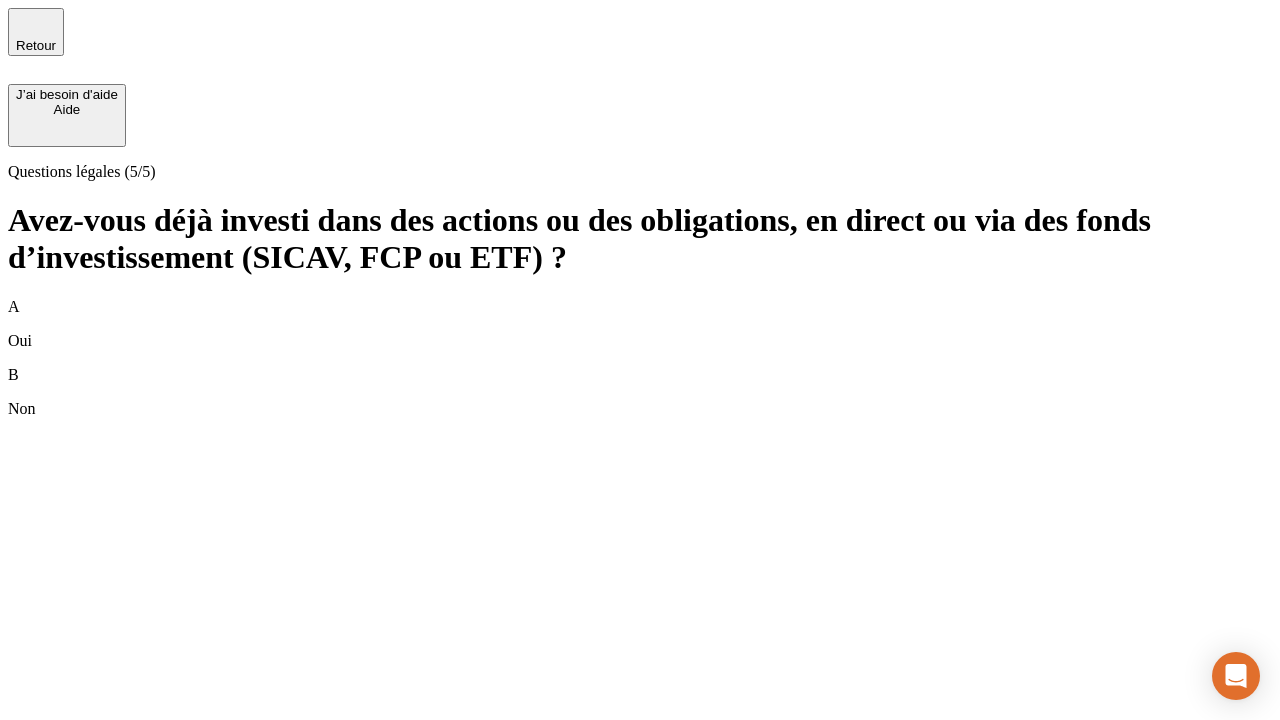 click on "B Non" at bounding box center [640, 392] 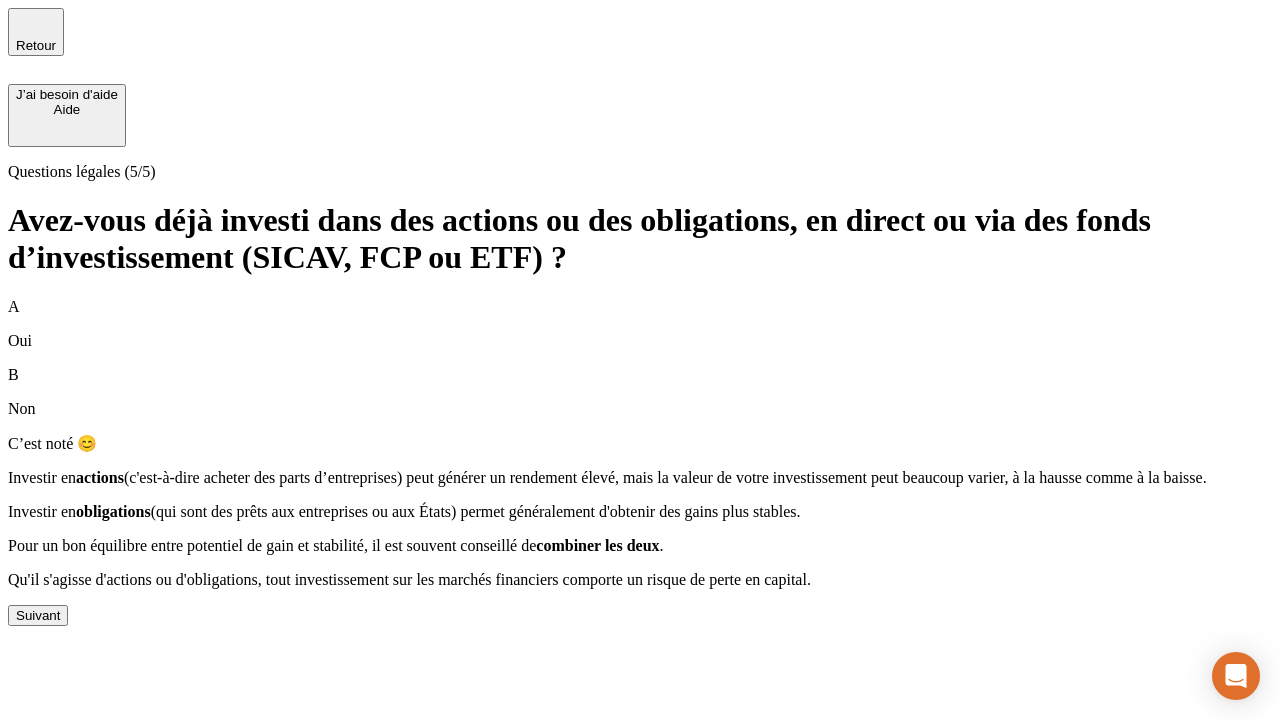 click on "Suivant" at bounding box center [38, 615] 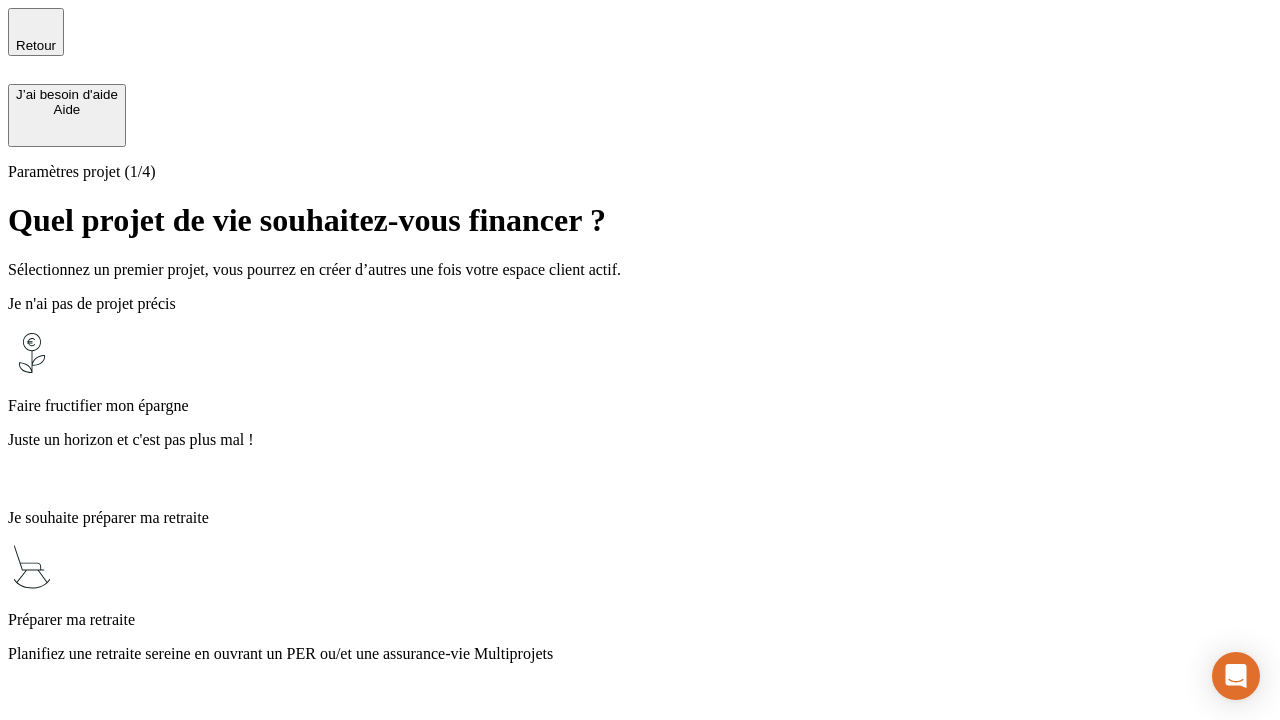 click on "Planifiez une retraite sereine en ouvrant un PER ou/et une assurance-vie Multiprojets" at bounding box center [640, 654] 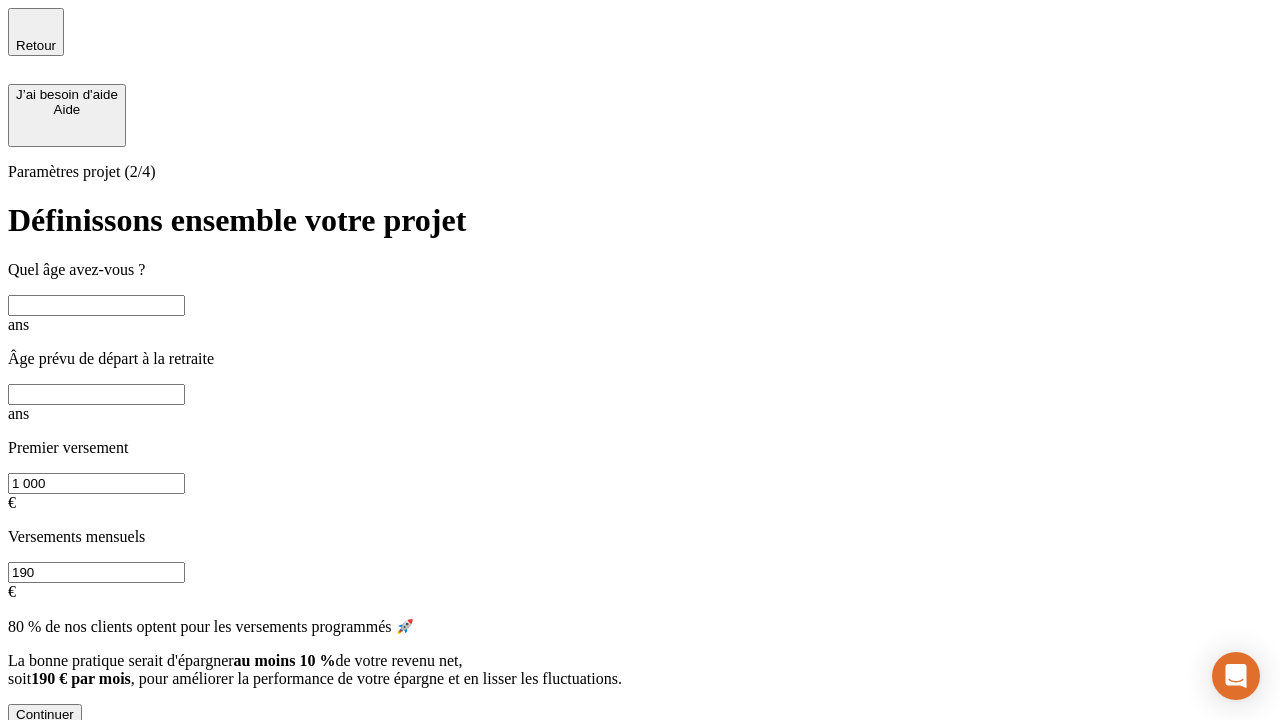 click at bounding box center (96, 305) 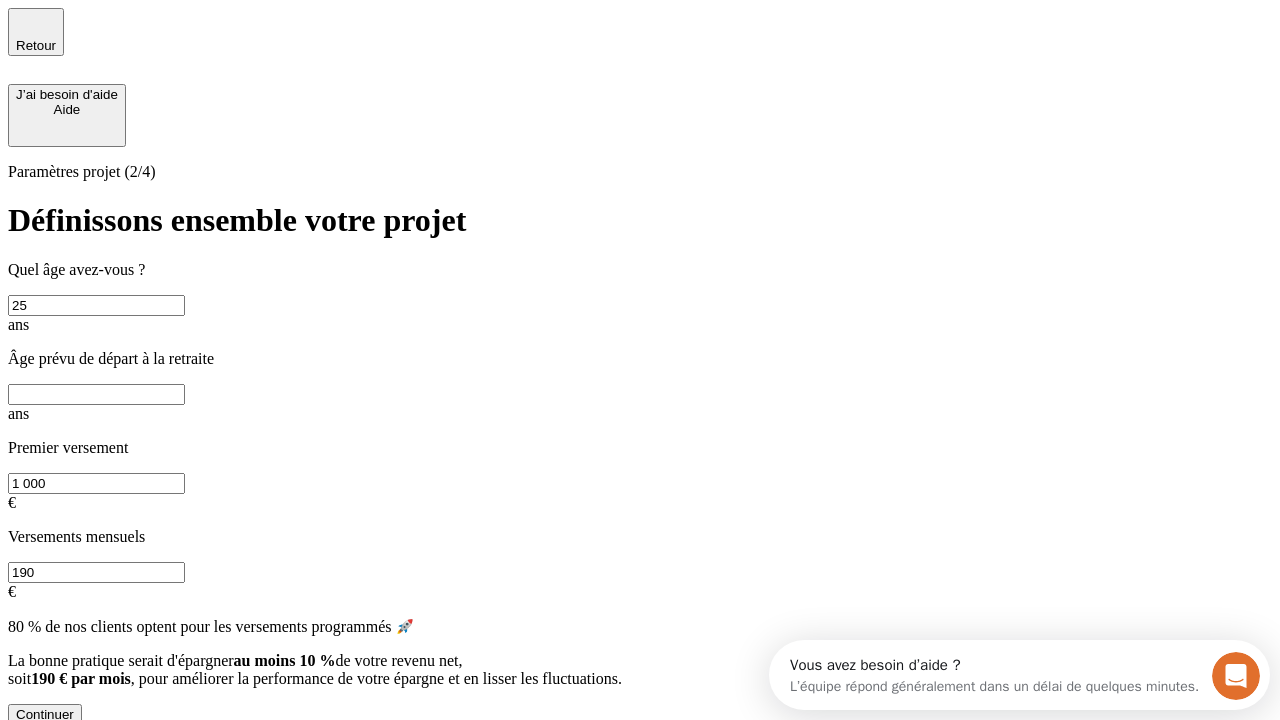 scroll, scrollTop: 0, scrollLeft: 0, axis: both 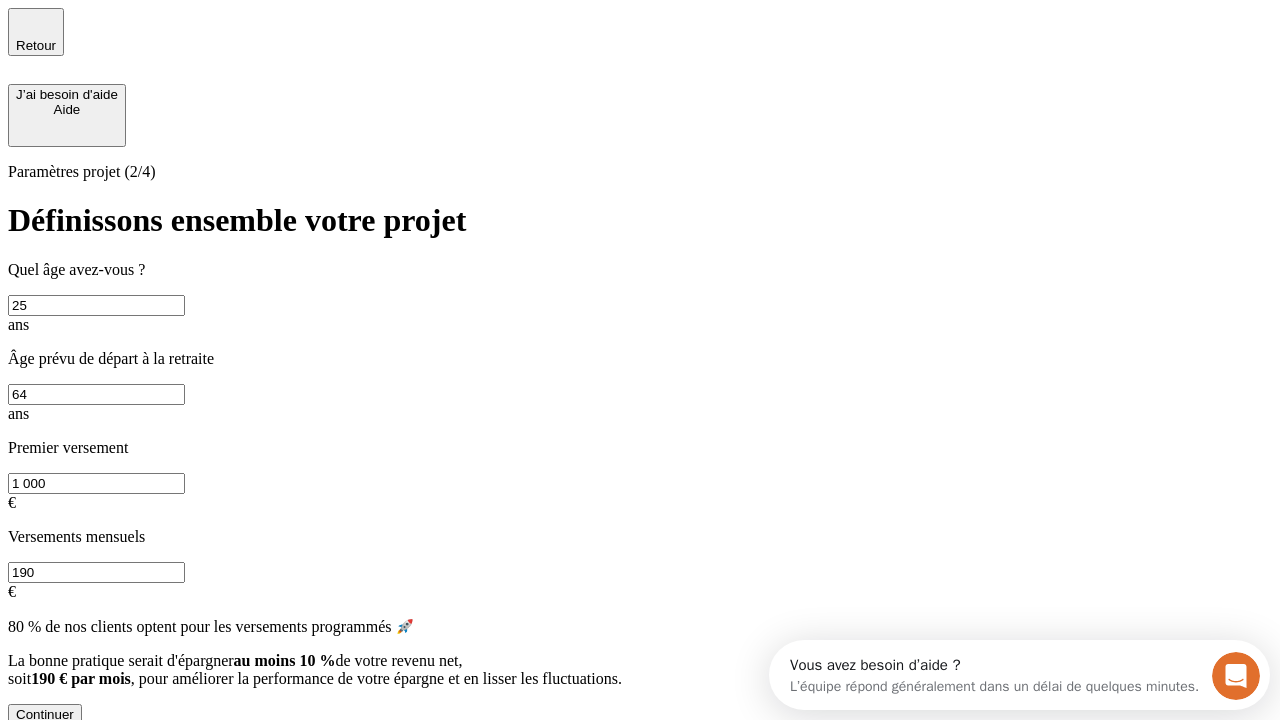 type on "64" 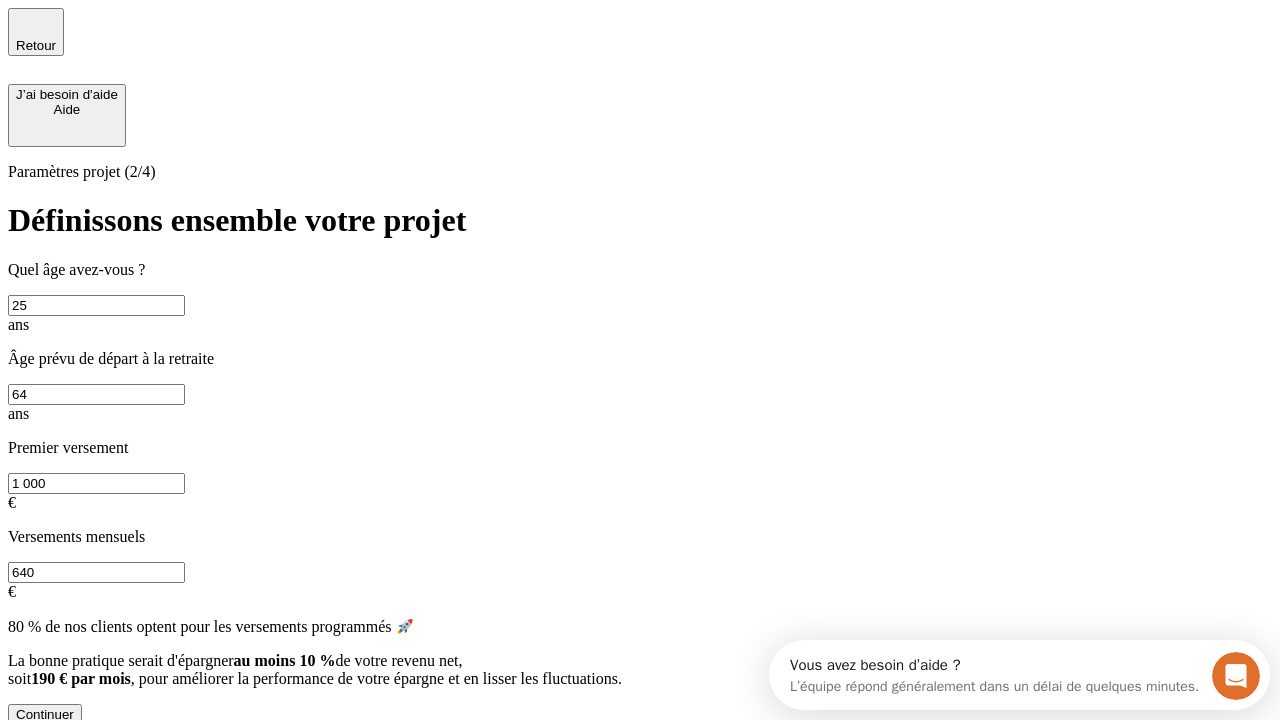 type on "640" 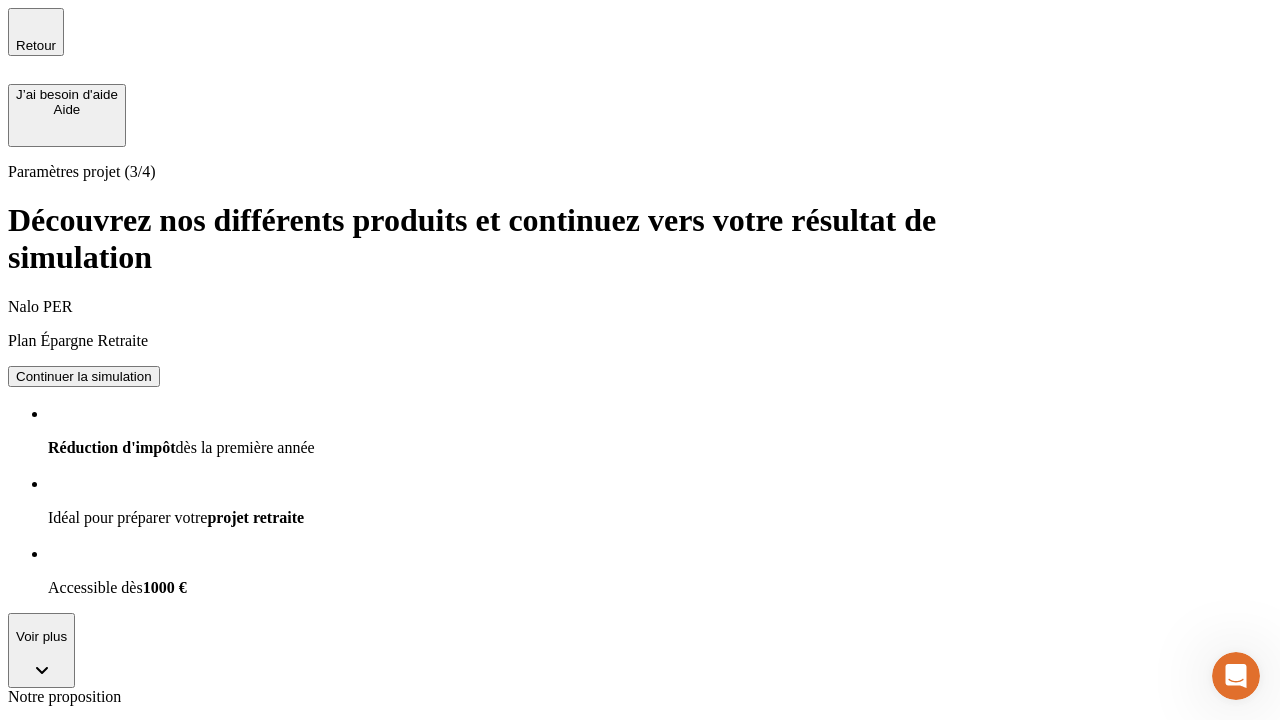 click on "Continuer la simulation" at bounding box center [84, 376] 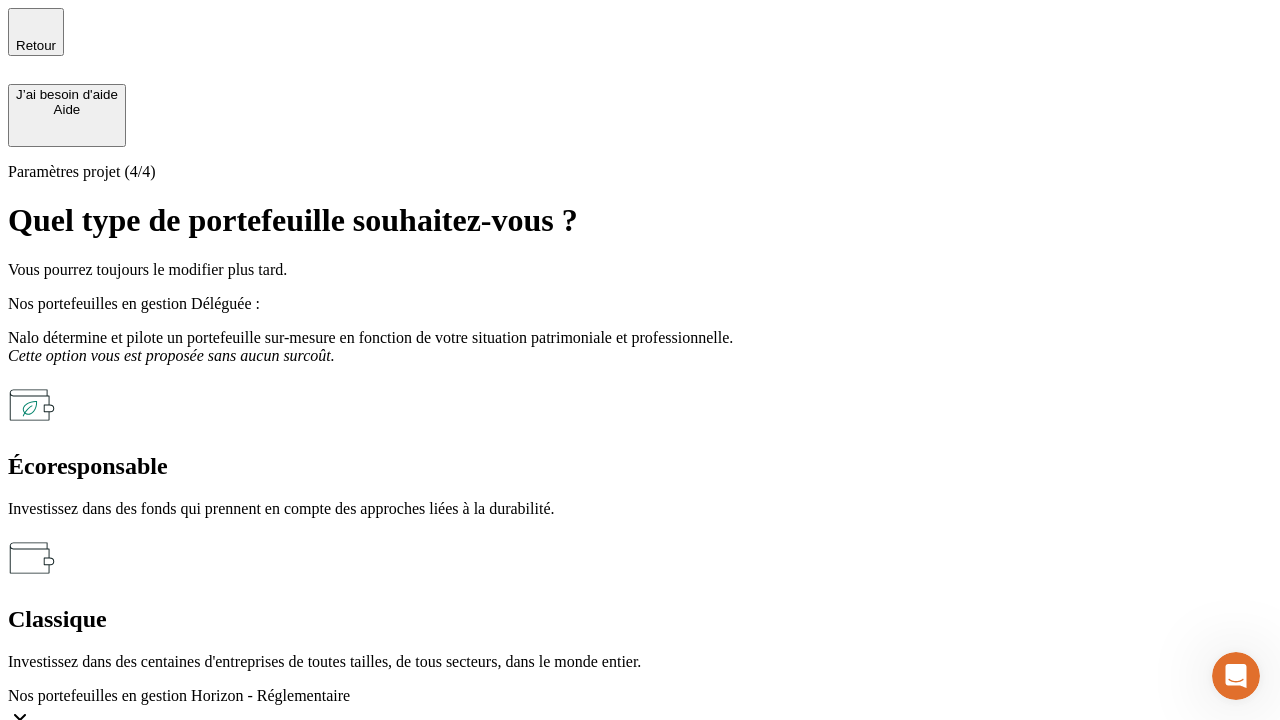 click on "Simuler mon projet" at bounding box center (72, 743) 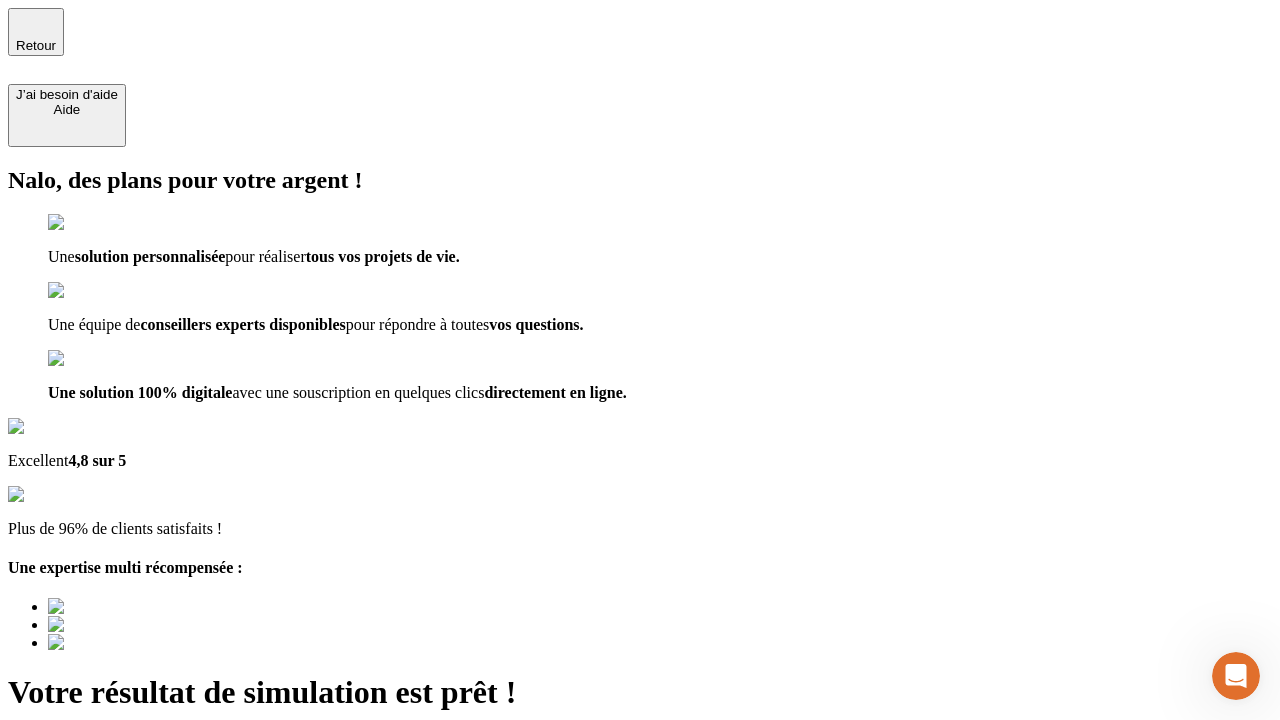 click on "Découvrir ma simulation" at bounding box center (87, 797) 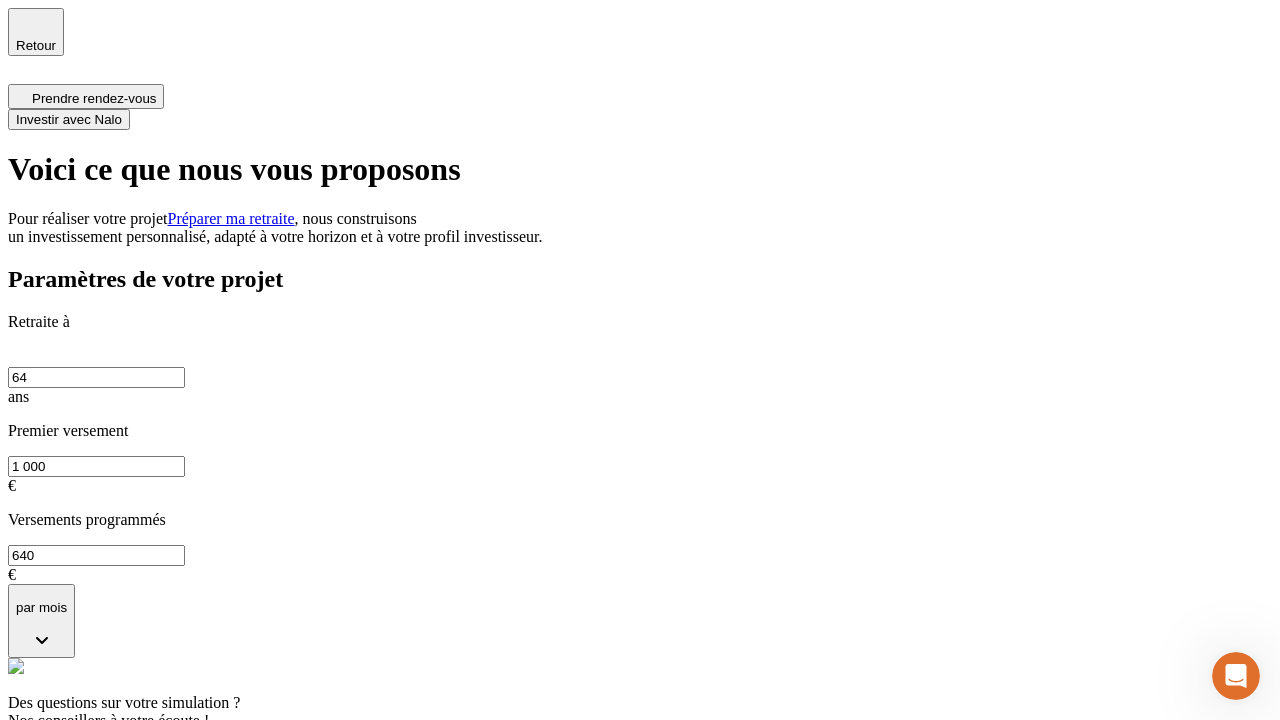 click on "Investir avec Nalo" at bounding box center [69, 119] 